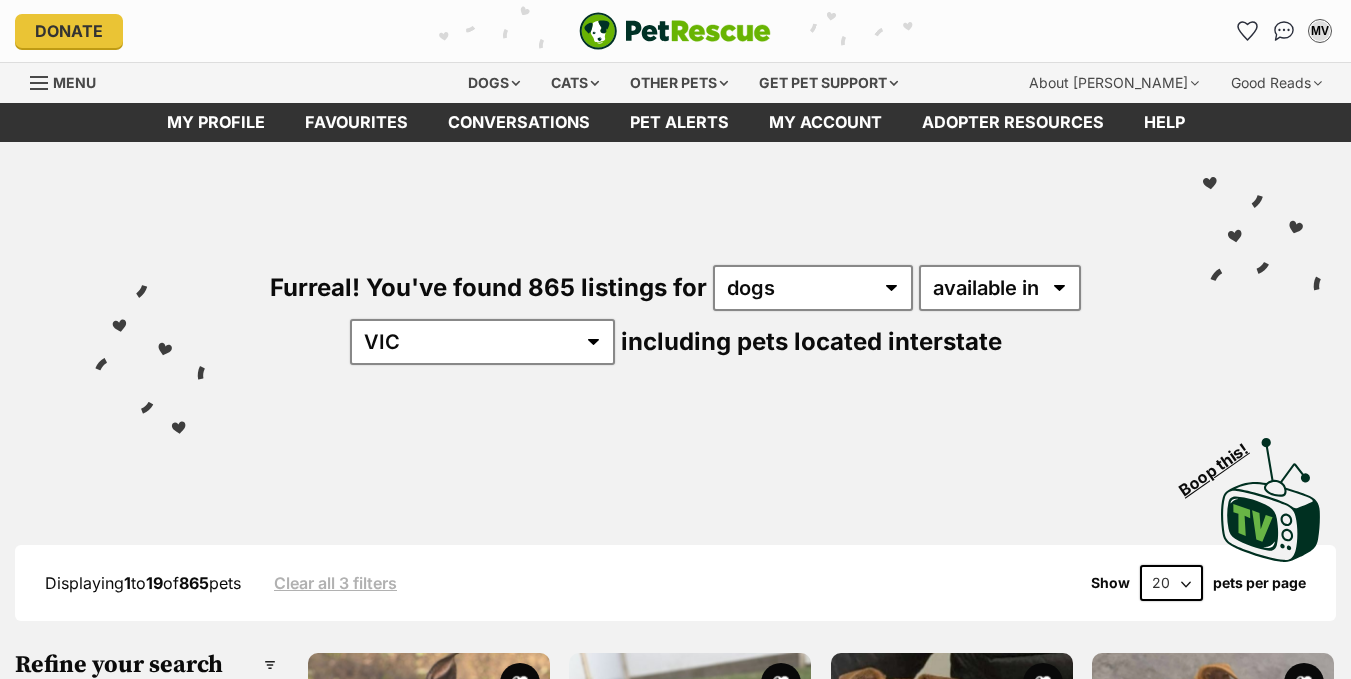 scroll, scrollTop: 771, scrollLeft: 0, axis: vertical 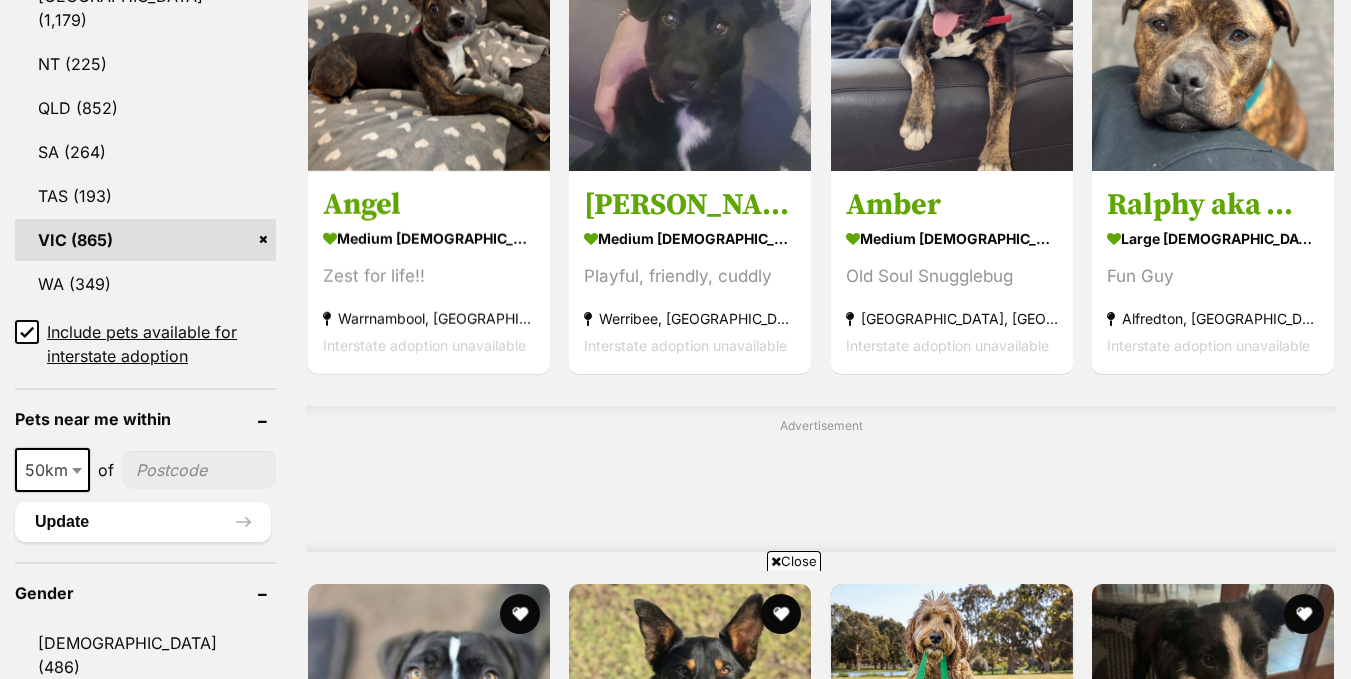 click 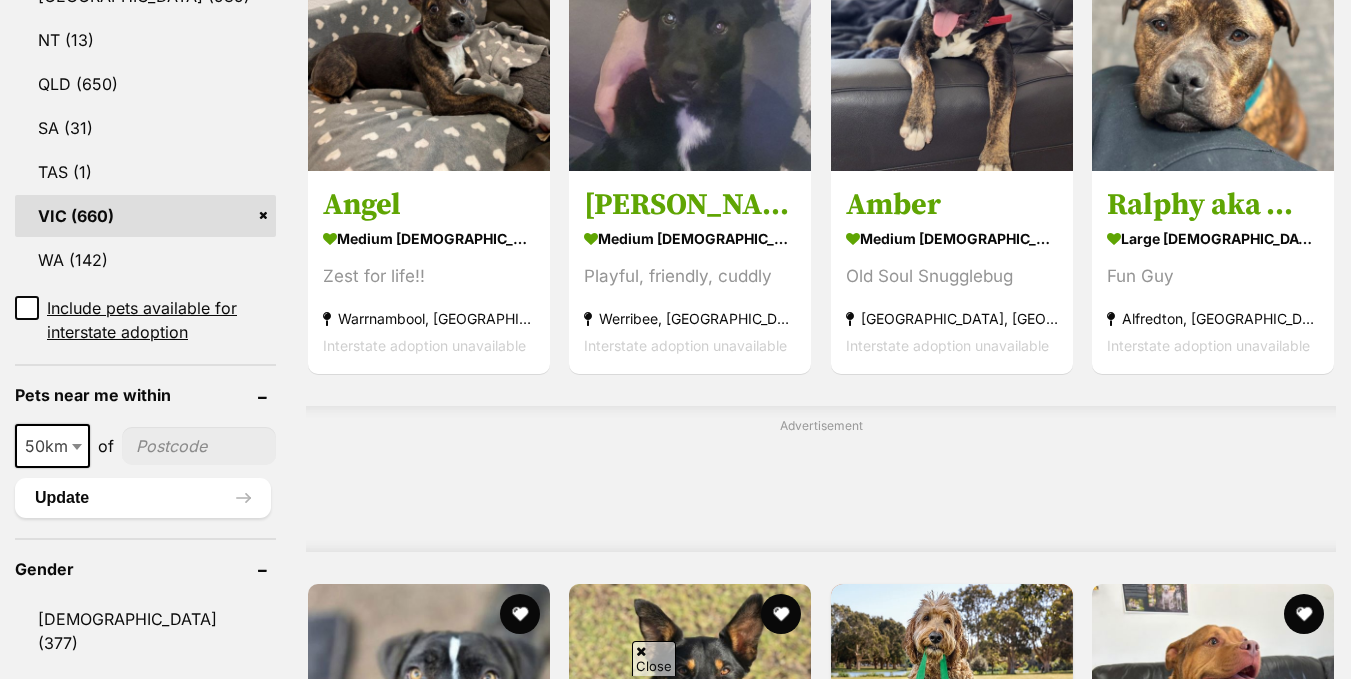 scroll, scrollTop: 0, scrollLeft: 0, axis: both 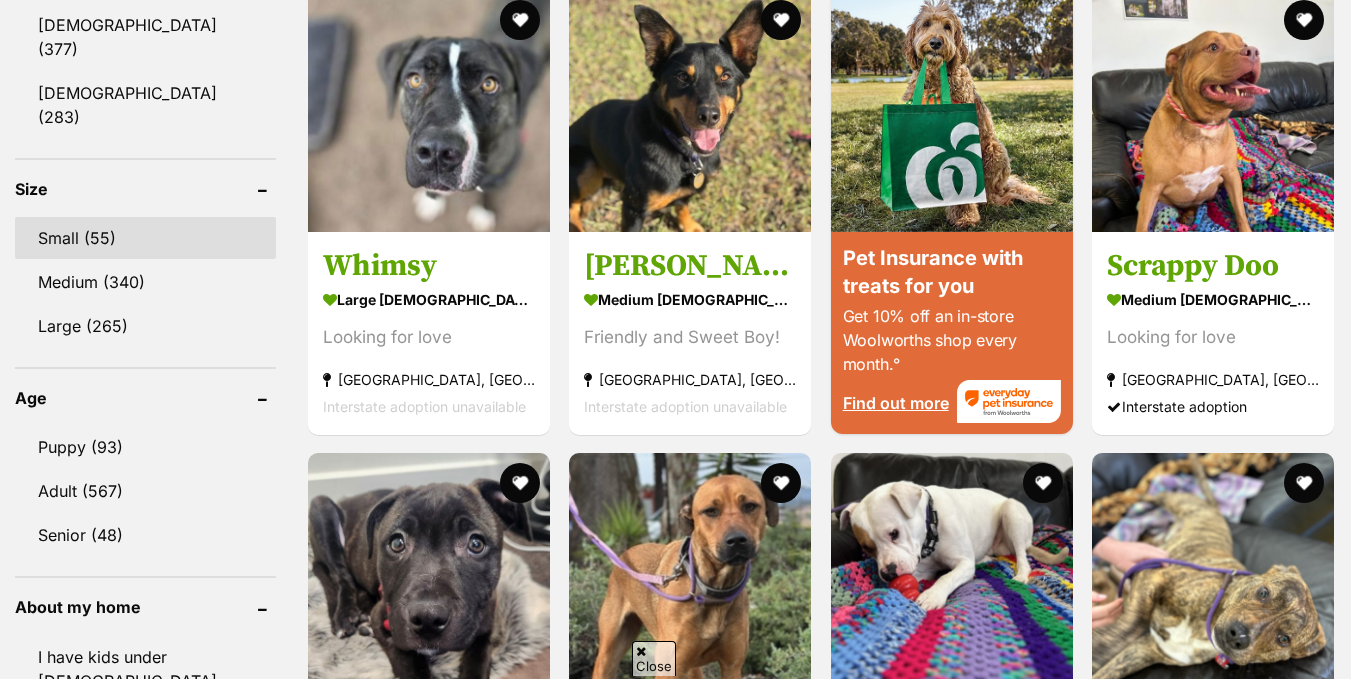 click on "Small (55)" at bounding box center [145, 238] 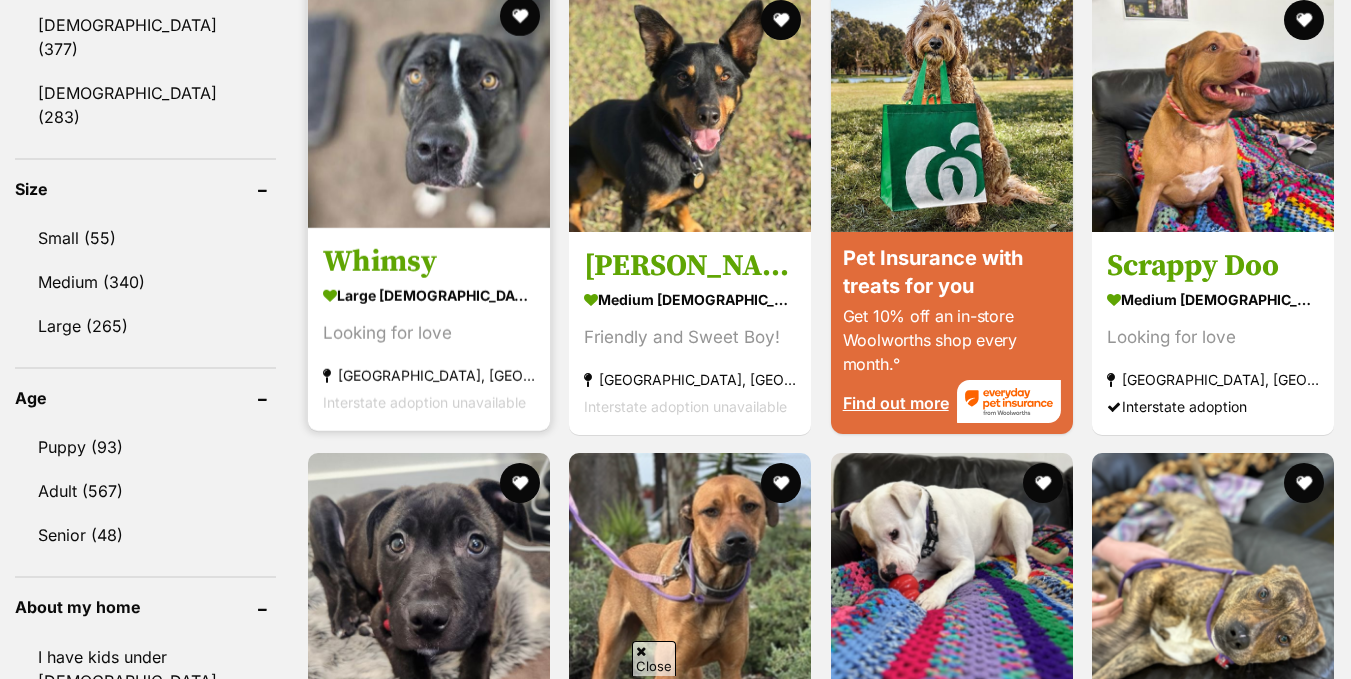 scroll, scrollTop: 0, scrollLeft: 0, axis: both 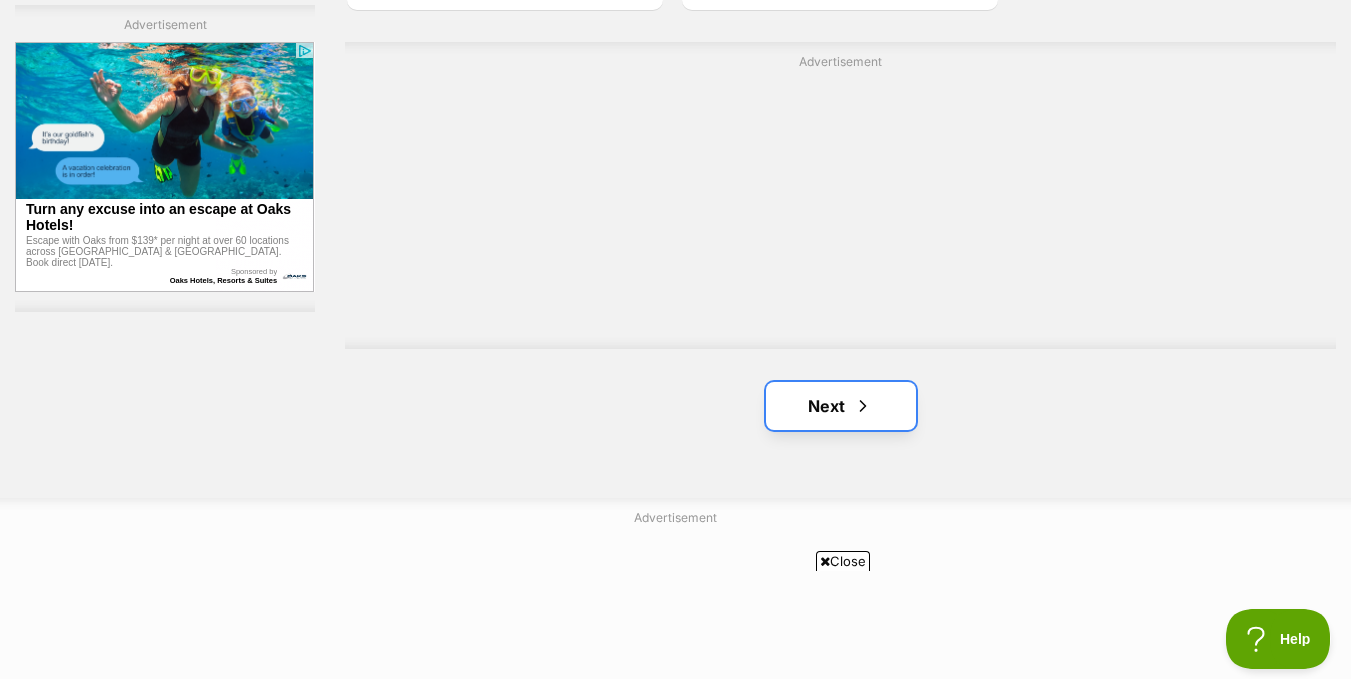 click on "Next" at bounding box center [841, 406] 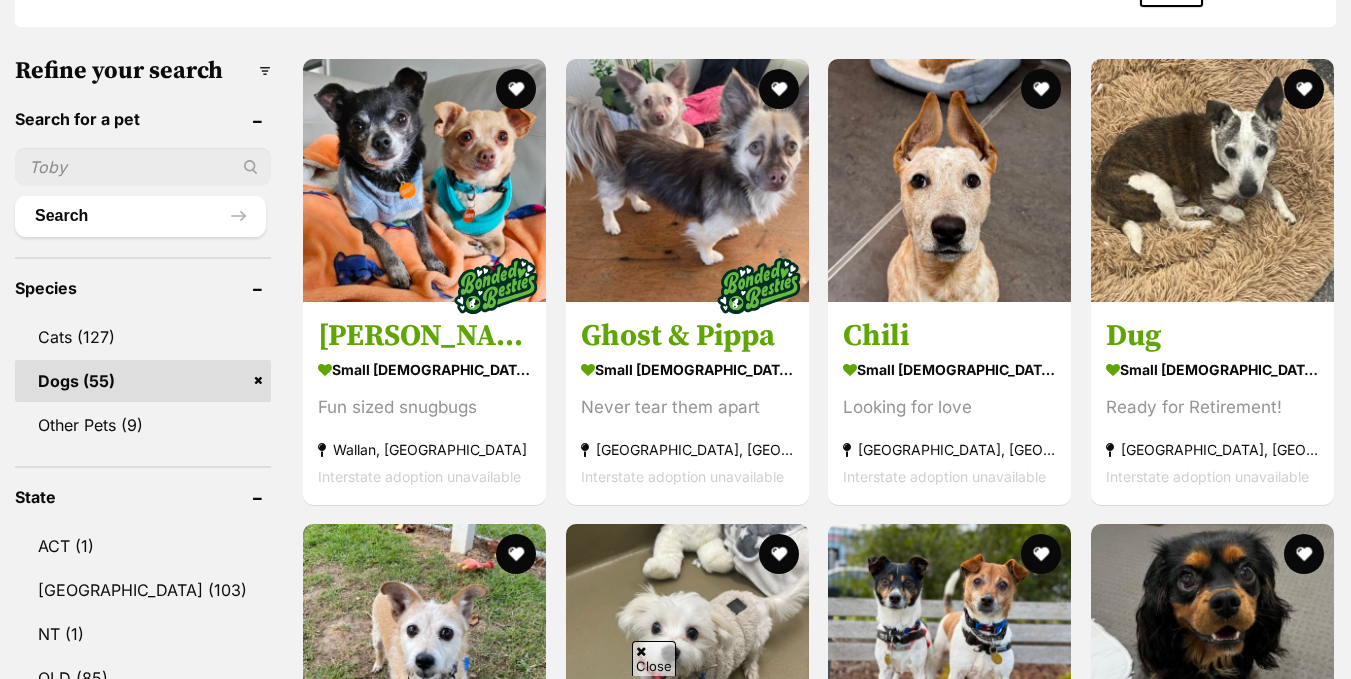 scroll, scrollTop: 547, scrollLeft: 0, axis: vertical 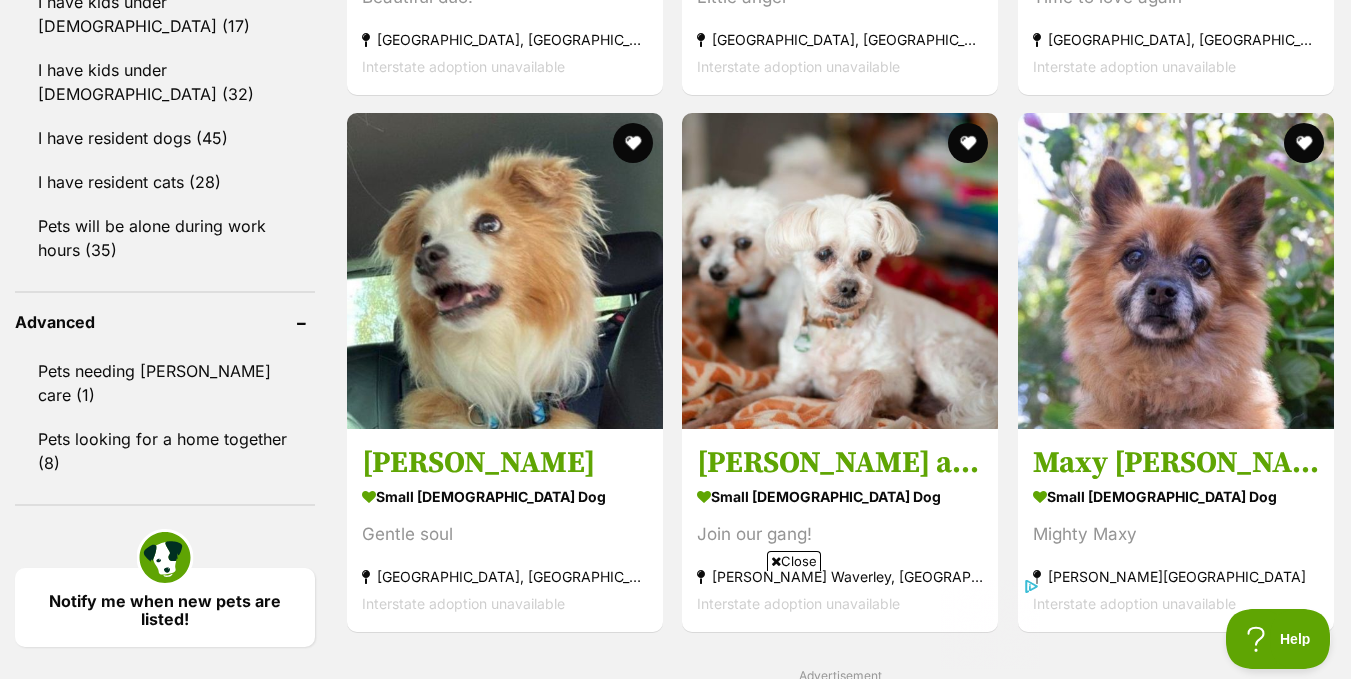 drag, startPoint x: 0, startPoint y: 0, endPoint x: 1365, endPoint y: 308, distance: 1399.3174 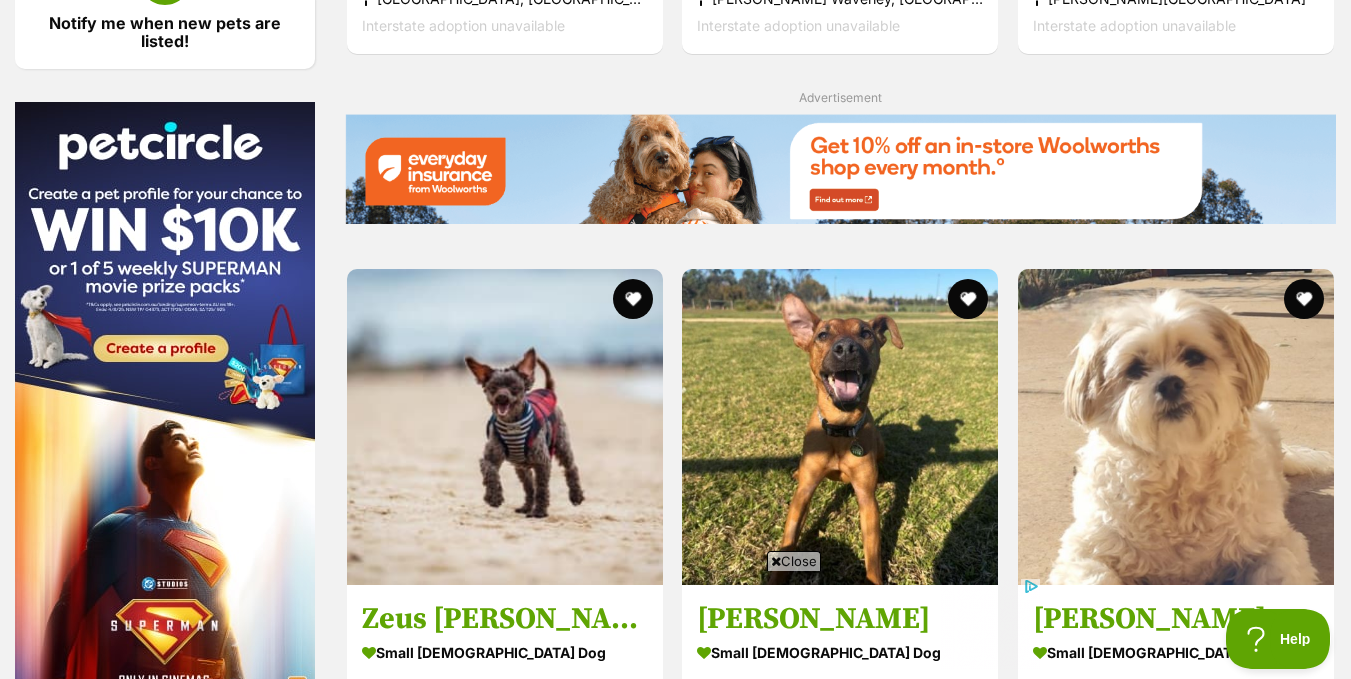 scroll, scrollTop: 3152, scrollLeft: 0, axis: vertical 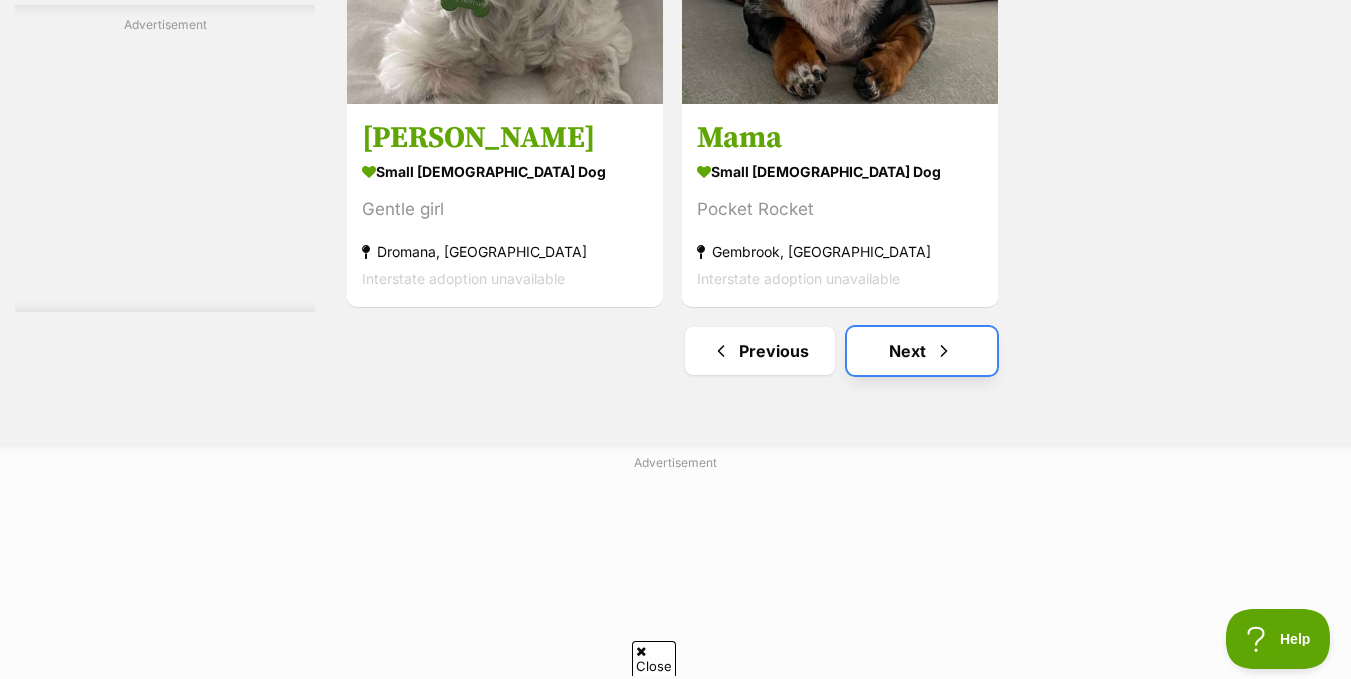 click on "Next" at bounding box center (922, 351) 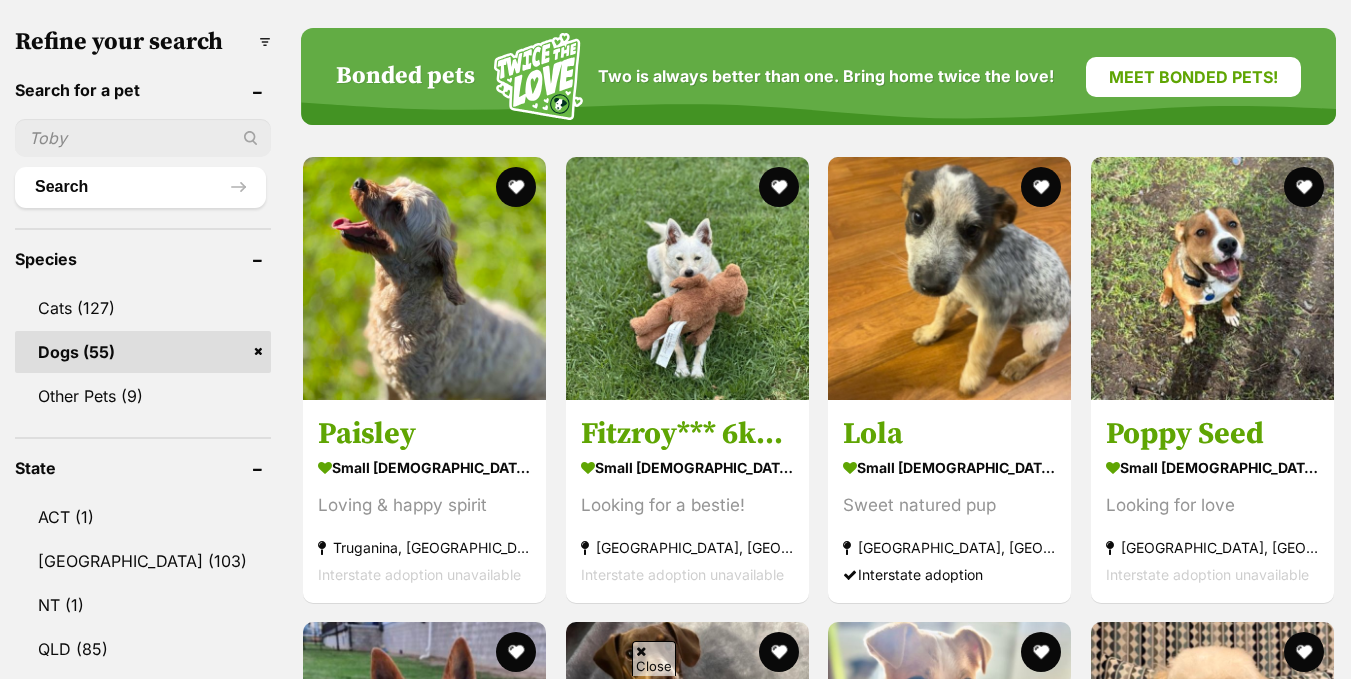 scroll, scrollTop: 631, scrollLeft: 0, axis: vertical 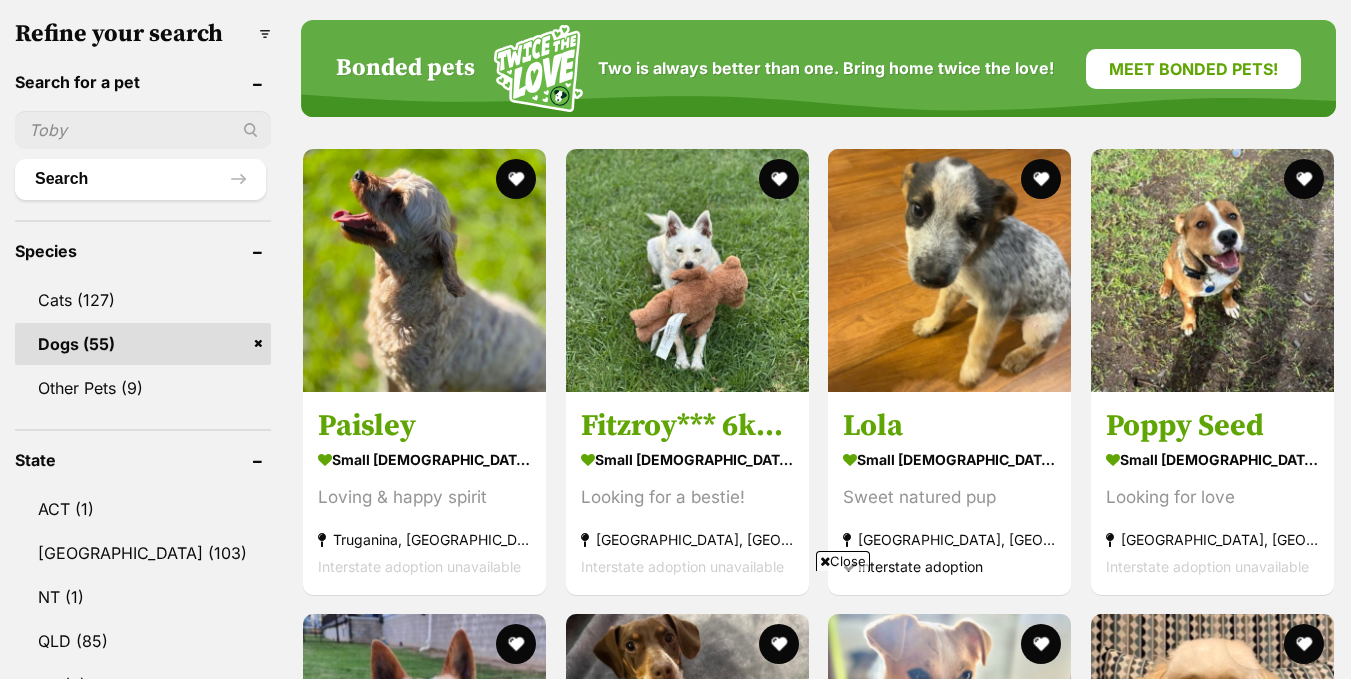 click on "Skip to main content
Log in to favourite this pet
Log in
Or sign up
Search PetRescue
Search for a pet, rescue group or article
Please select PetRescue ID
Pet name
Group
Article
Go
E.g. enter a pet's id into the search.
E.g. enter a pet's name into the search.
E.g. enter a rescue groups's name.
E.g. enter in a keyword to find an article.
Log in to set up alerts
Log in
Or sign up
Close Sidebar
Welcome, [PERSON_NAME]!
Log out
Find pets to [PERSON_NAME] or adopt
Browse for dogs and puppies
Browse for cats and kittens
Browse for other pets
Search the website
Pets needing [PERSON_NAME] care
All pets
Keyword search
Rescue directory
My account
Favourites
Alerts
Pet alert matches
Account settings
Adopter profile
Change password" at bounding box center (675, 1948) 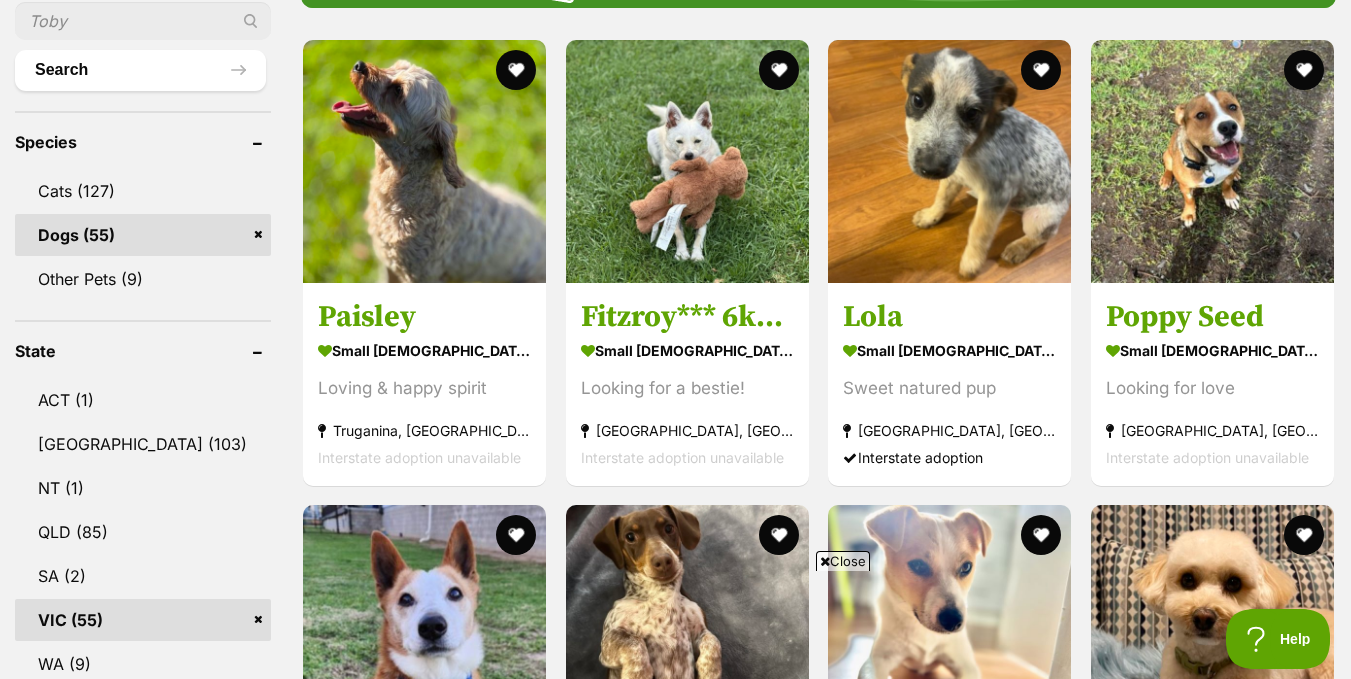 scroll, scrollTop: 0, scrollLeft: 0, axis: both 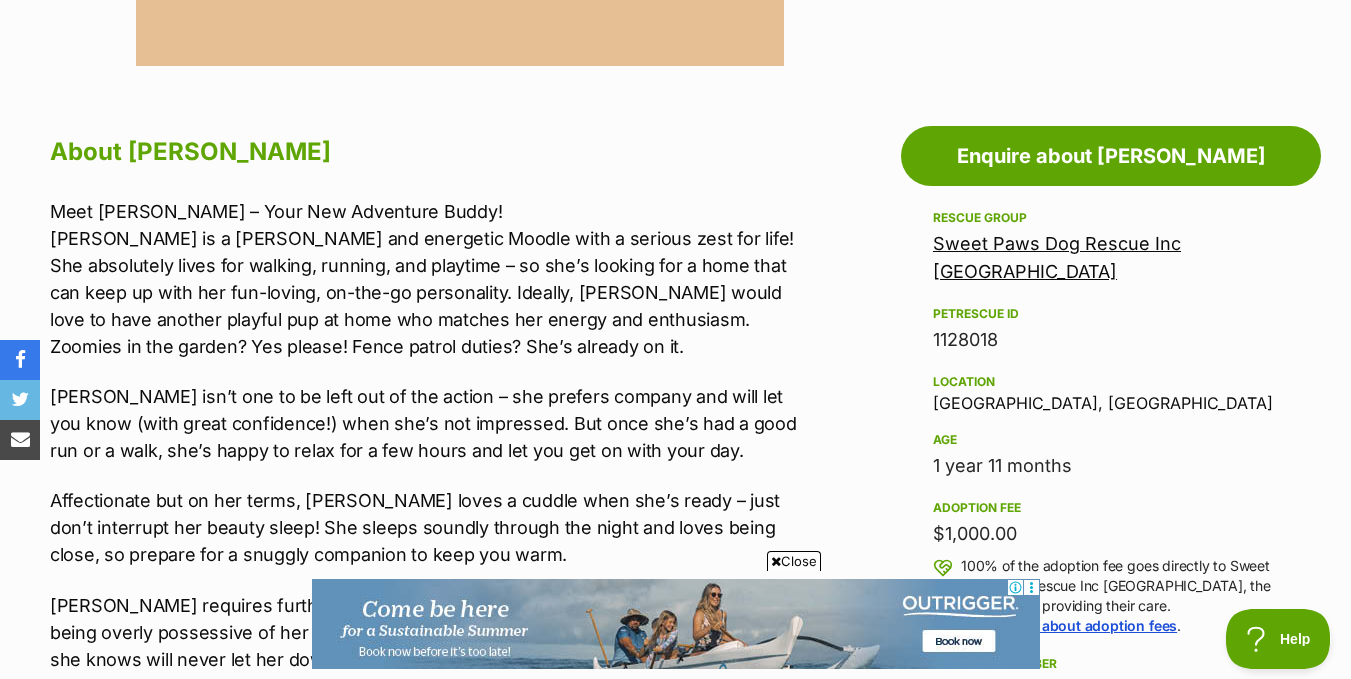 drag, startPoint x: 1365, startPoint y: 188, endPoint x: 1358, endPoint y: 255, distance: 67.36468 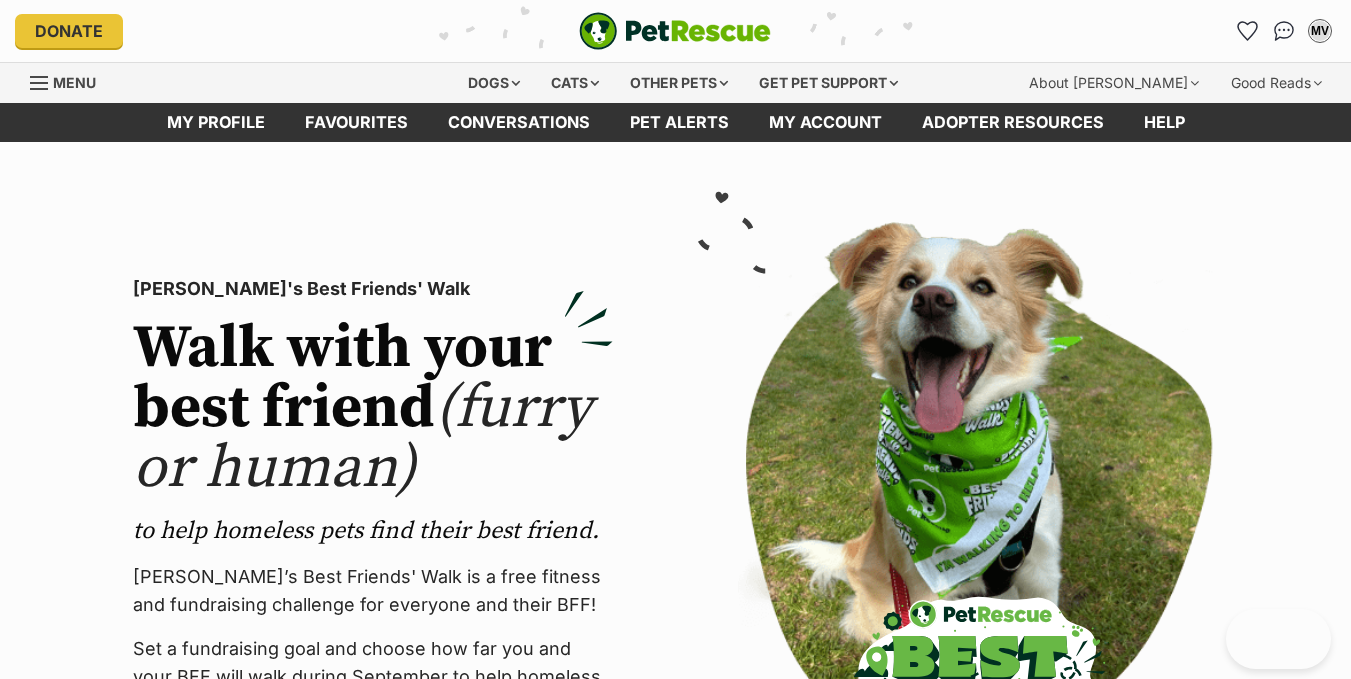 scroll, scrollTop: 0, scrollLeft: 0, axis: both 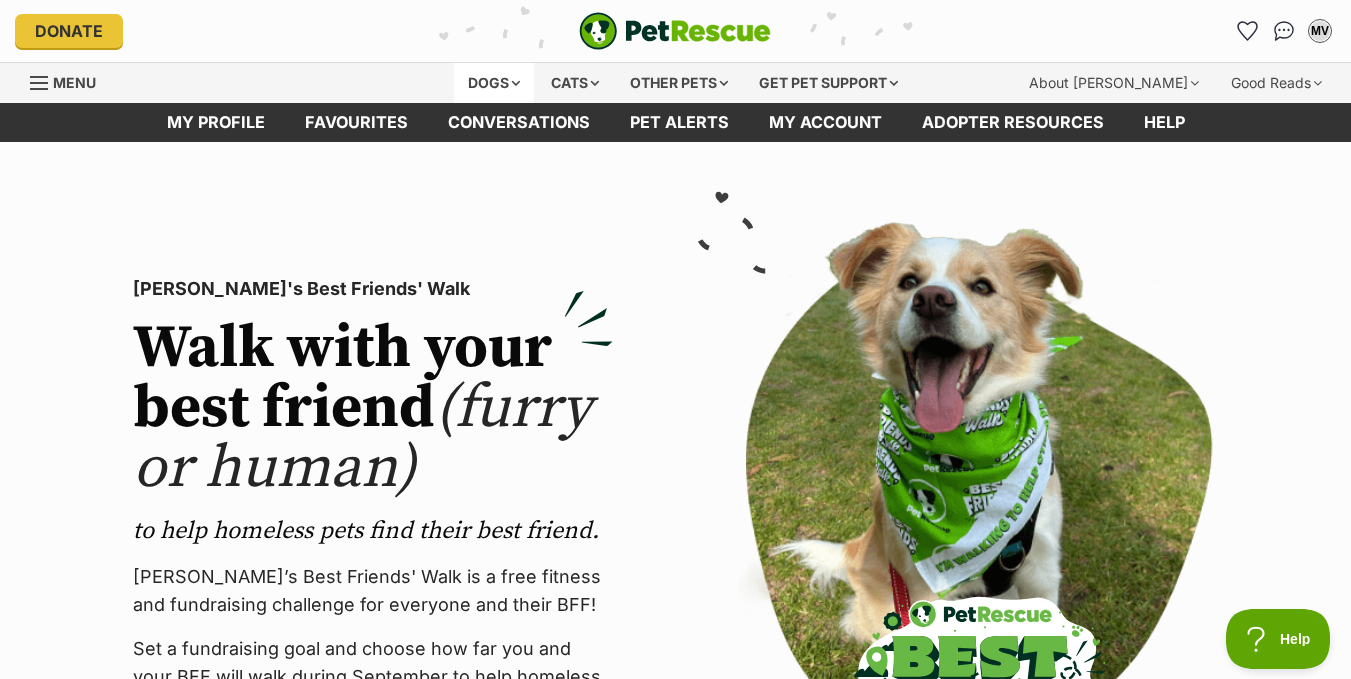 click on "Dogs" at bounding box center (494, 83) 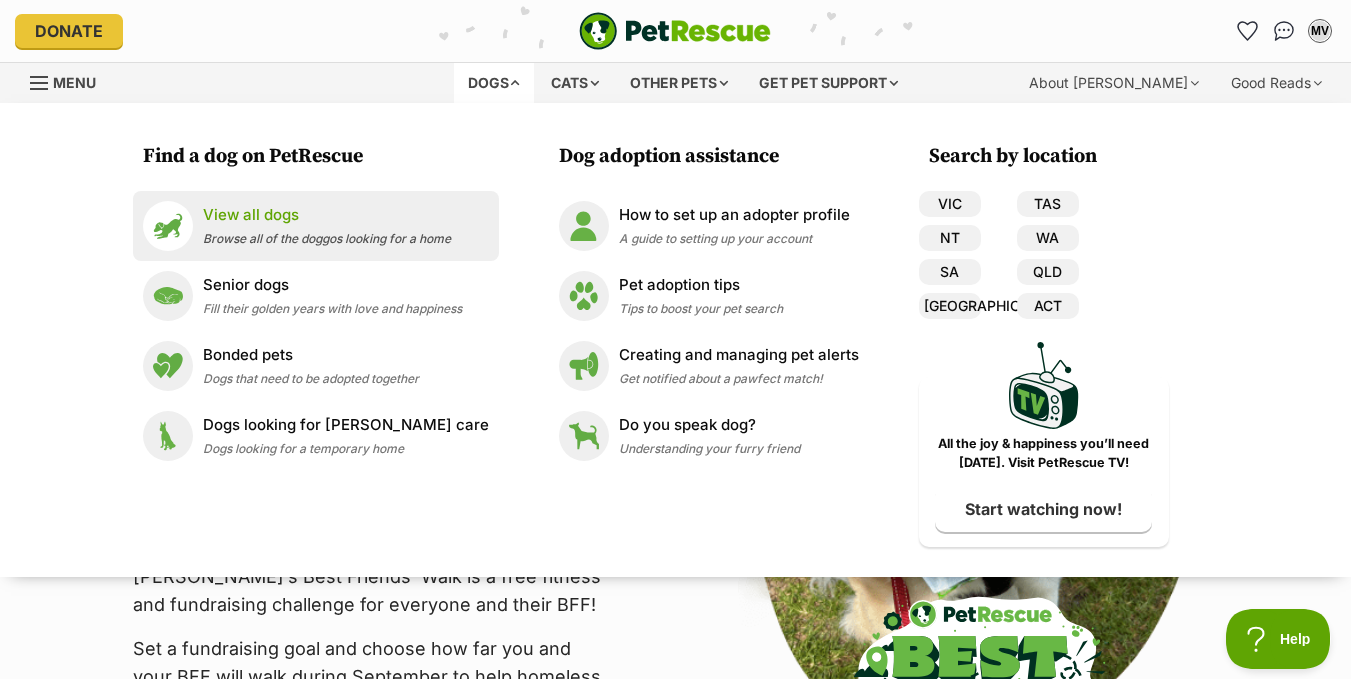 click on "View all dogs" at bounding box center [327, 215] 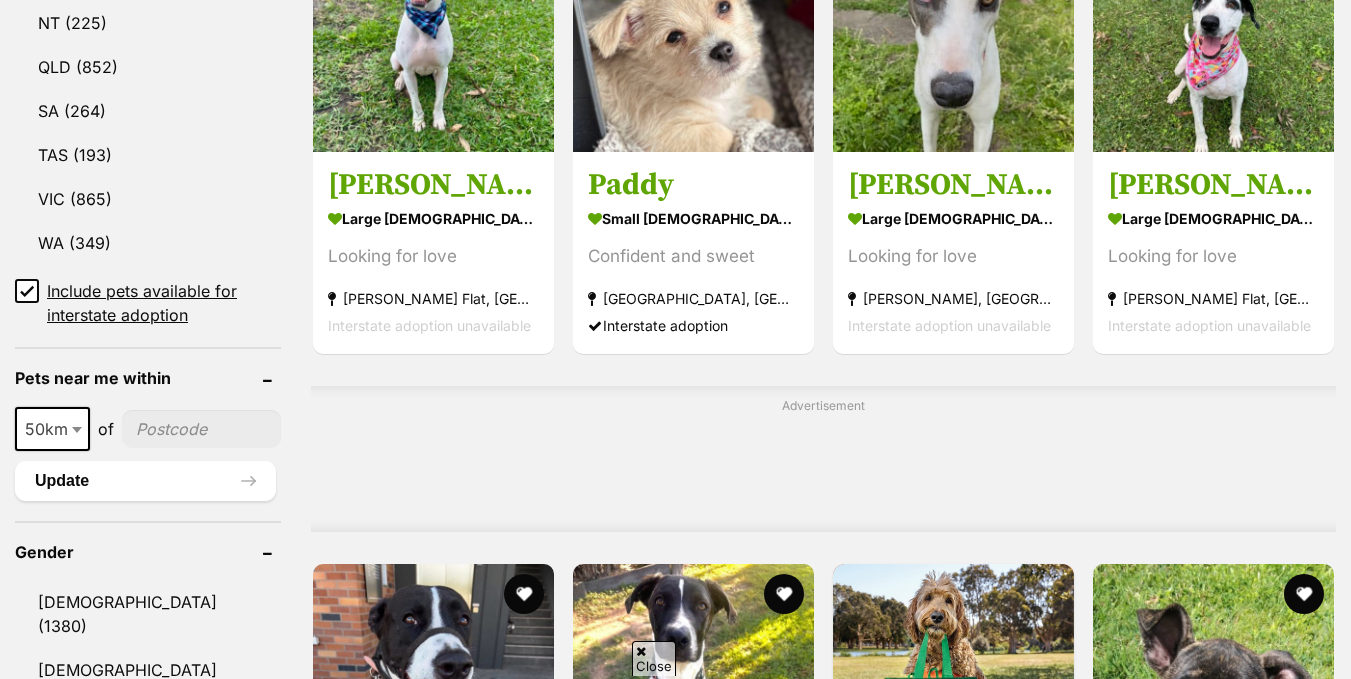 scroll, scrollTop: 0, scrollLeft: 0, axis: both 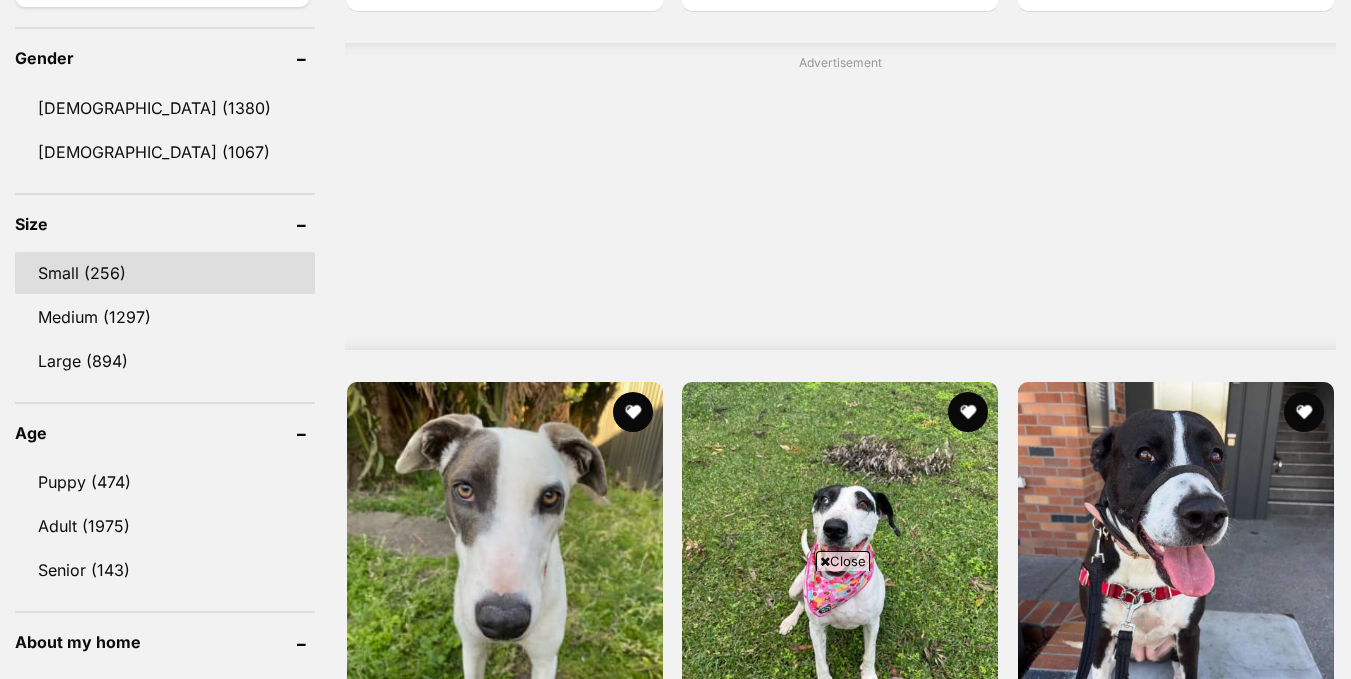 click on "Small (256)" at bounding box center [165, 273] 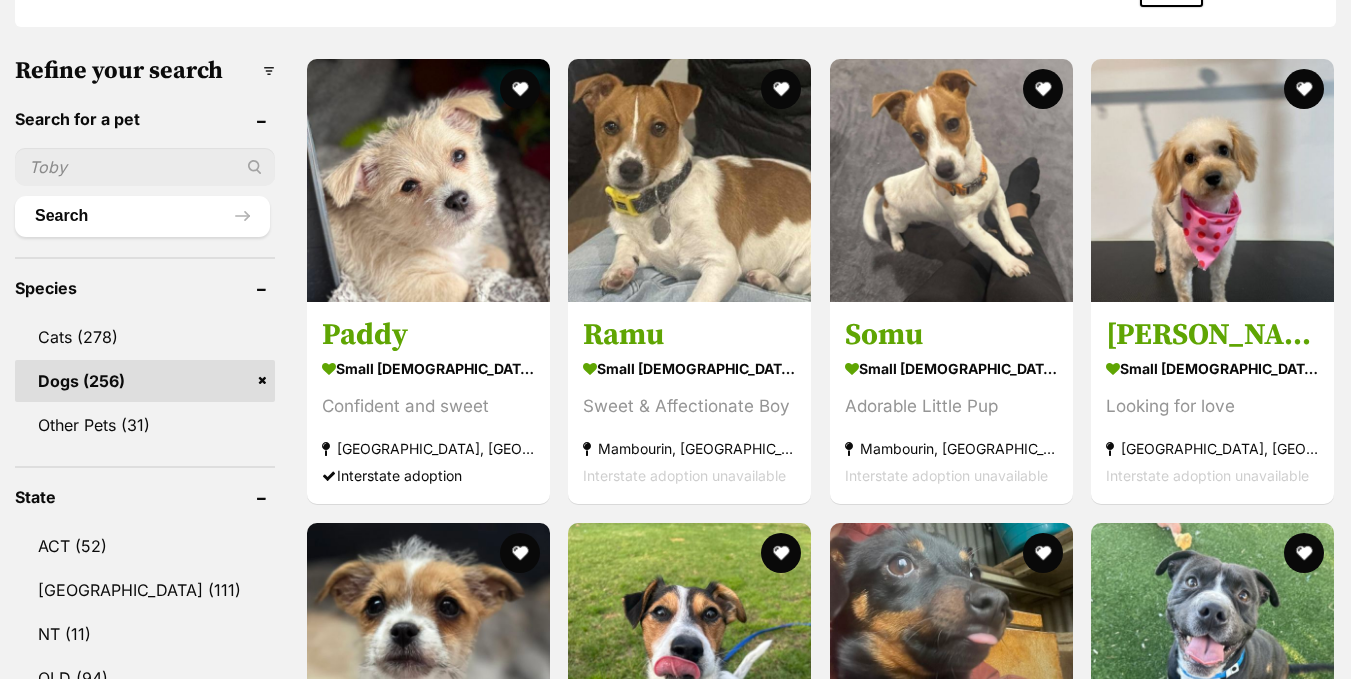 scroll, scrollTop: 594, scrollLeft: 0, axis: vertical 